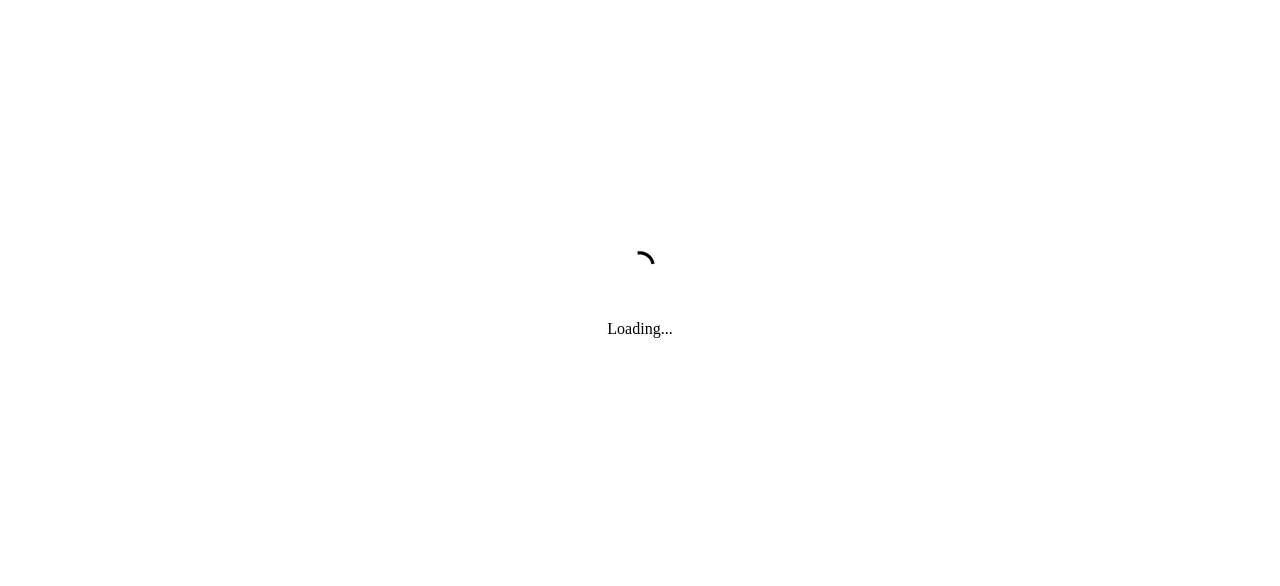 scroll, scrollTop: 0, scrollLeft: 0, axis: both 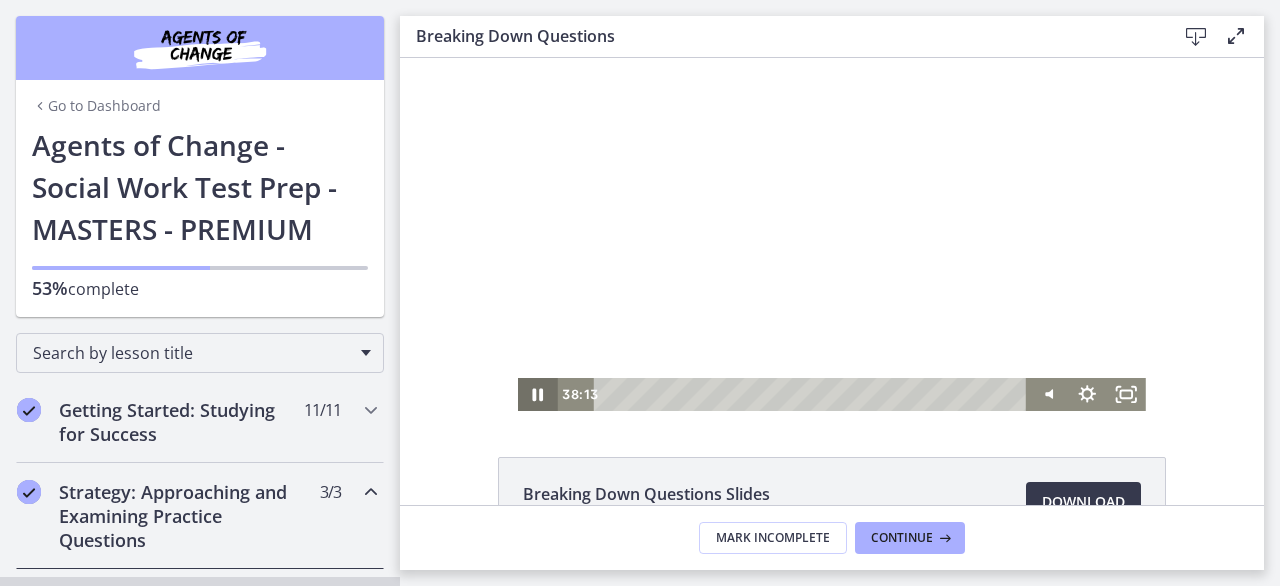 click 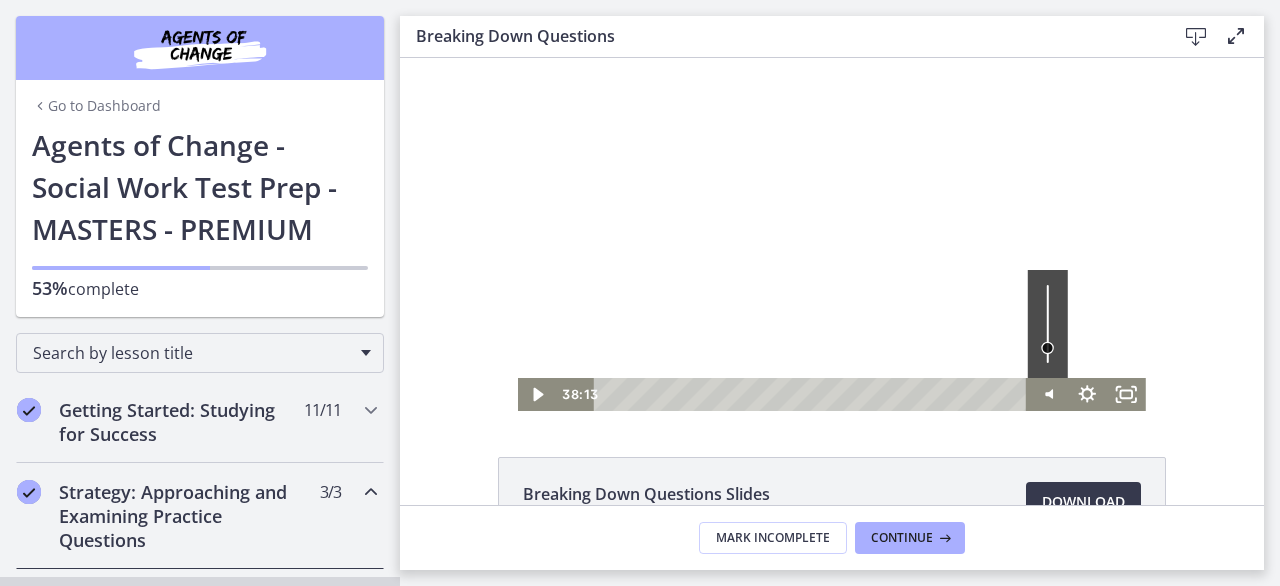 click at bounding box center (1047, 348) 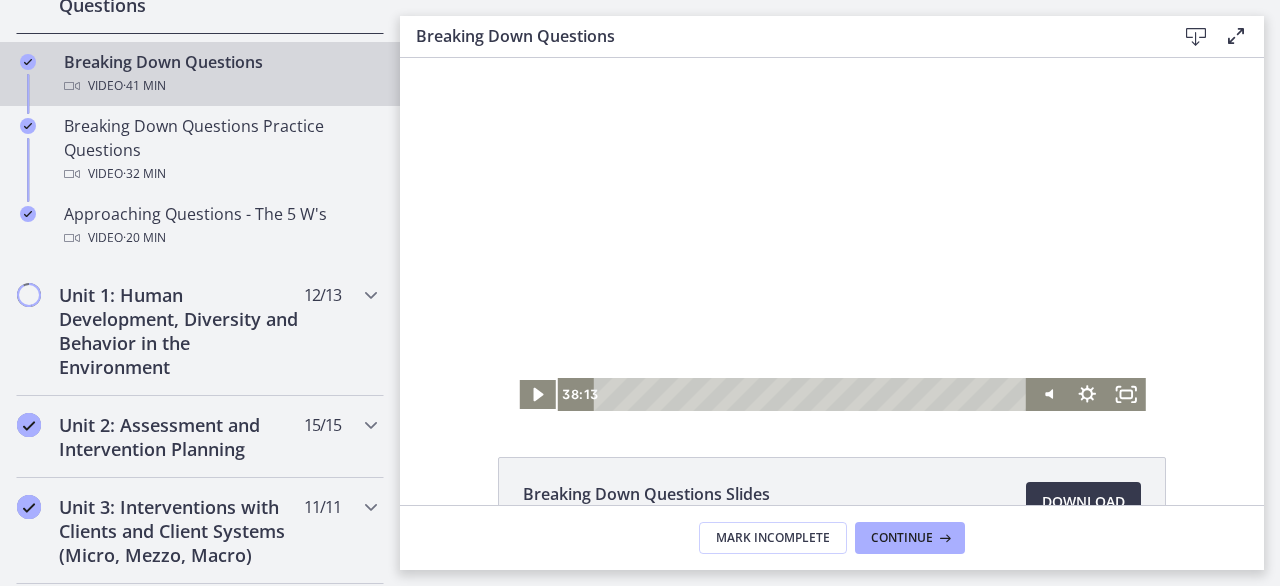 scroll, scrollTop: 560, scrollLeft: 0, axis: vertical 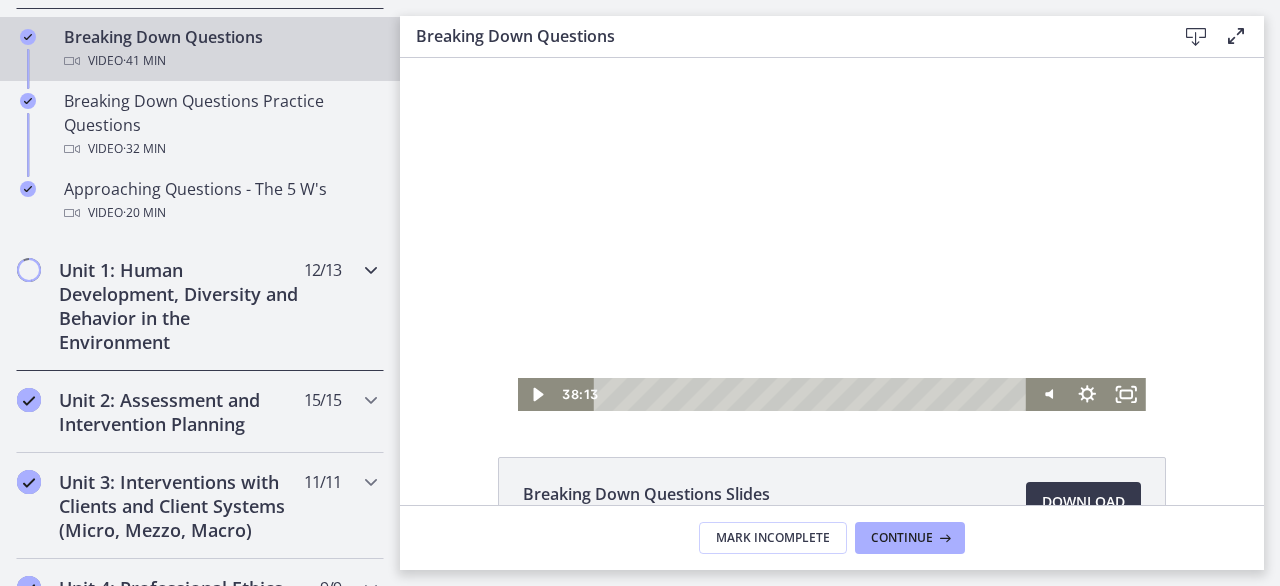 click on "Unit 1: Human Development, Diversity and Behavior in the Environment" at bounding box center [181, 306] 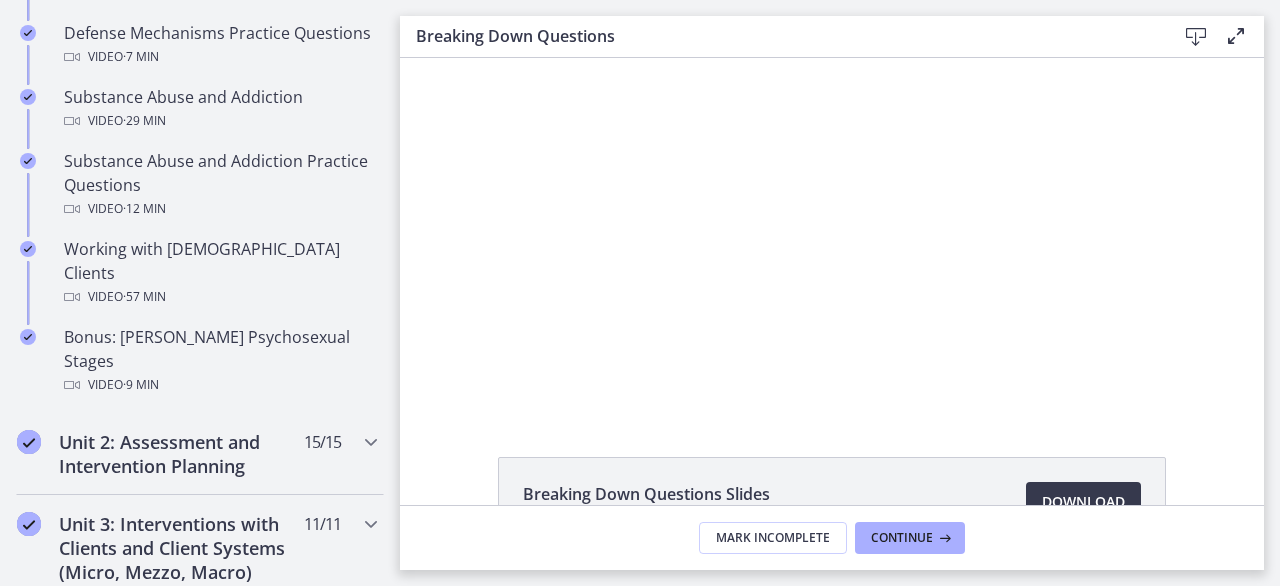 scroll, scrollTop: 1272, scrollLeft: 0, axis: vertical 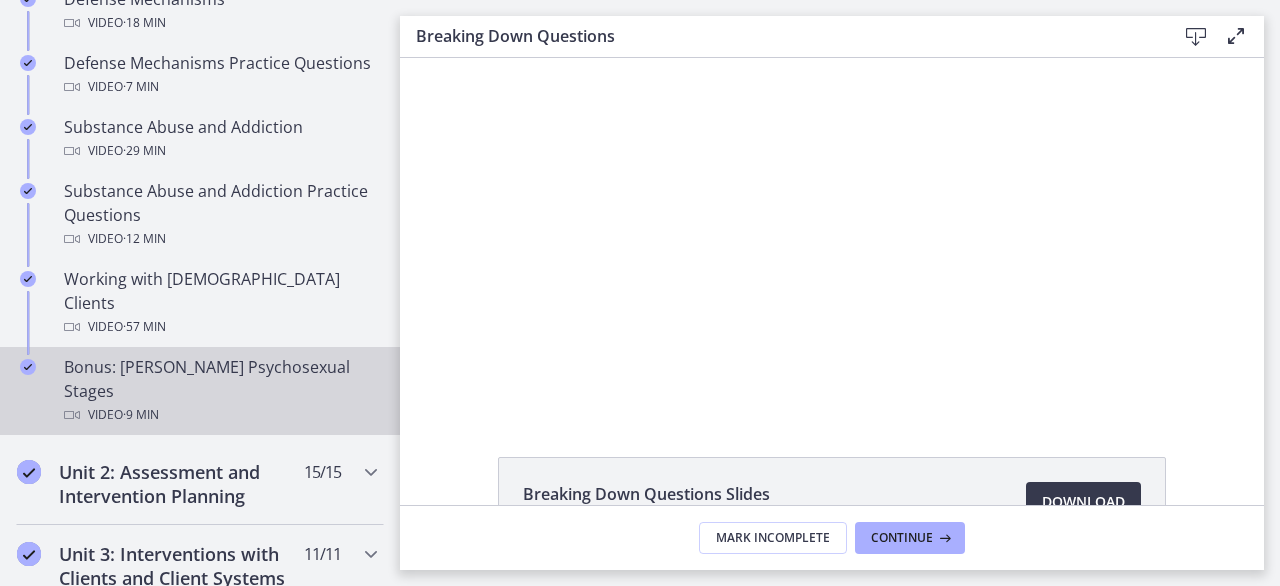 click on "Bonus: [PERSON_NAME] Psychosexual Stages
Video
·  9 min" at bounding box center (220, 391) 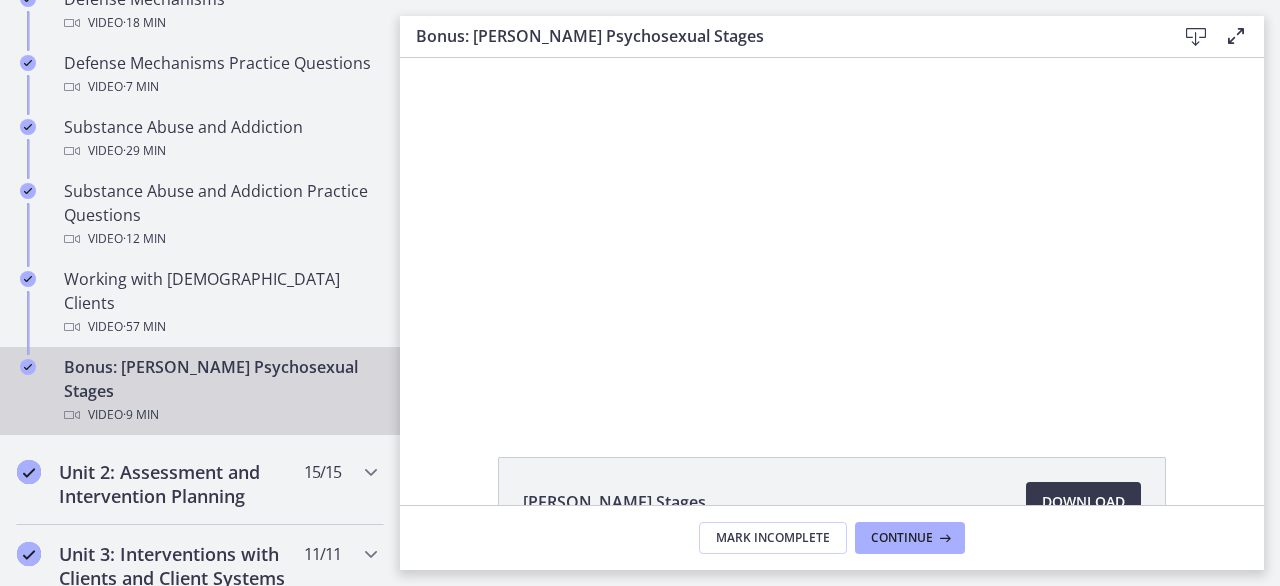 scroll, scrollTop: 0, scrollLeft: 0, axis: both 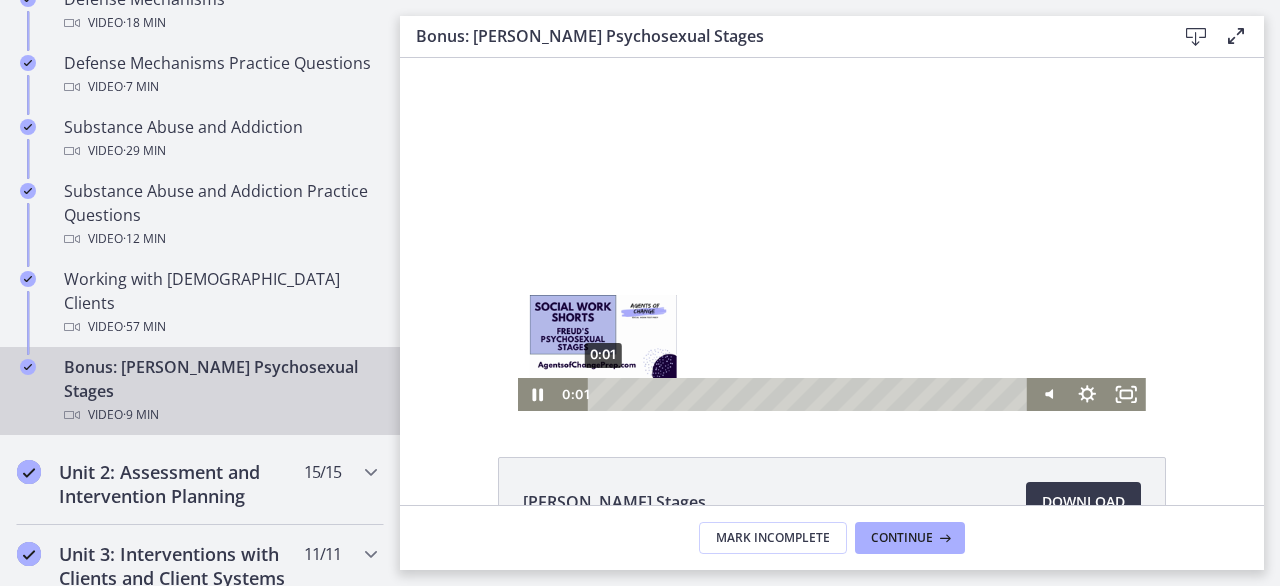 click on "0:01" at bounding box center (811, 394) 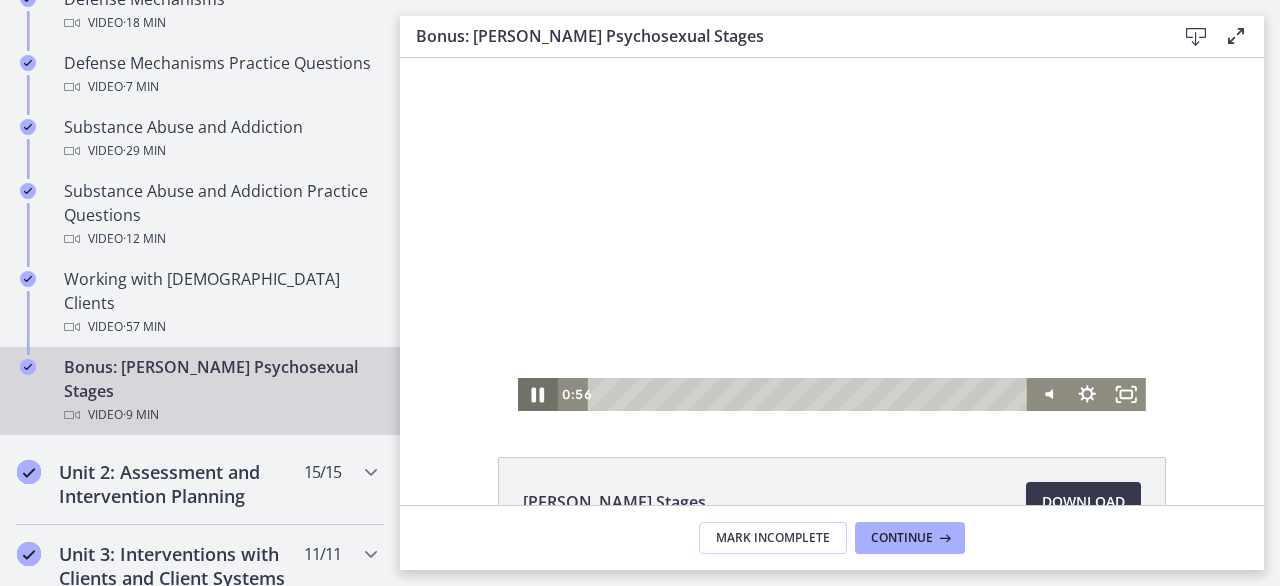 click 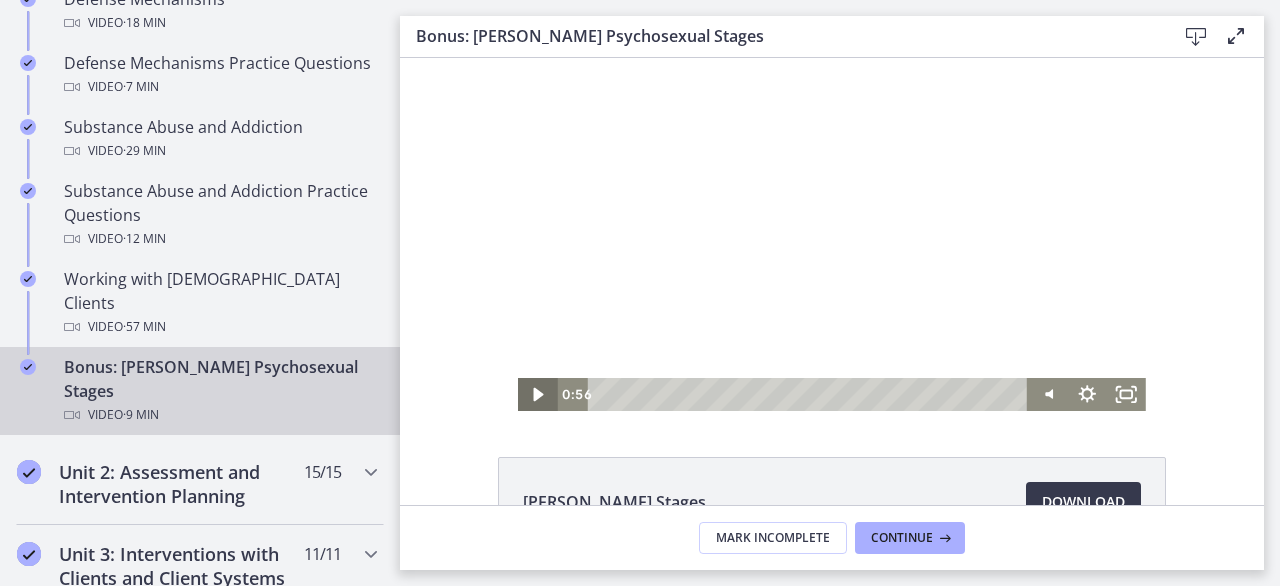click 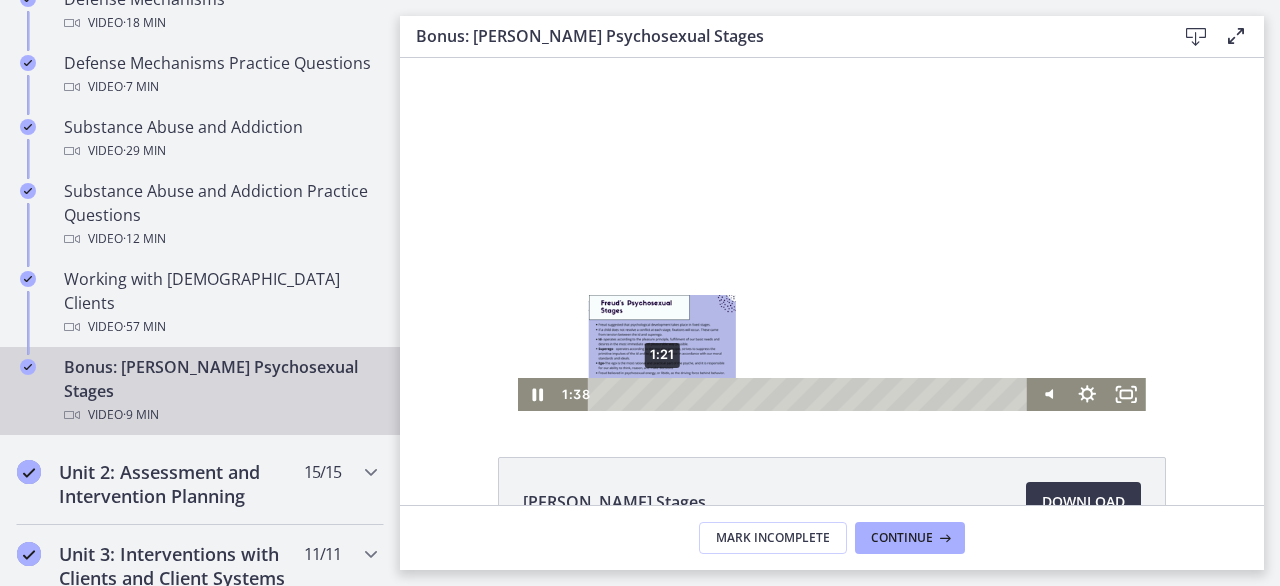 click on "1:21" at bounding box center (811, 394) 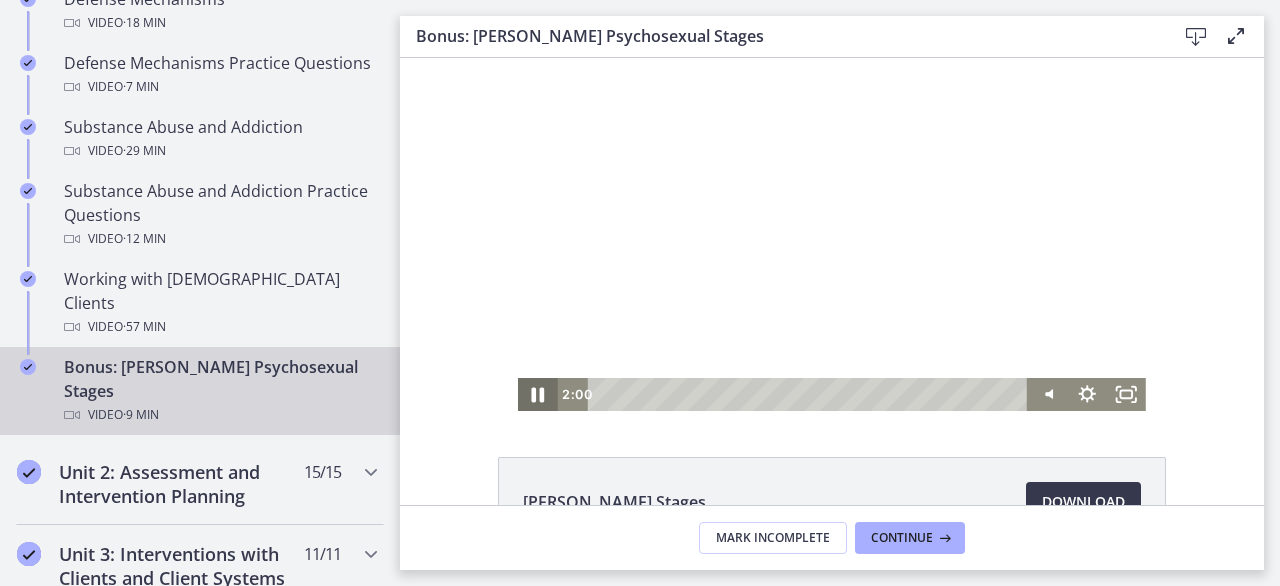 click 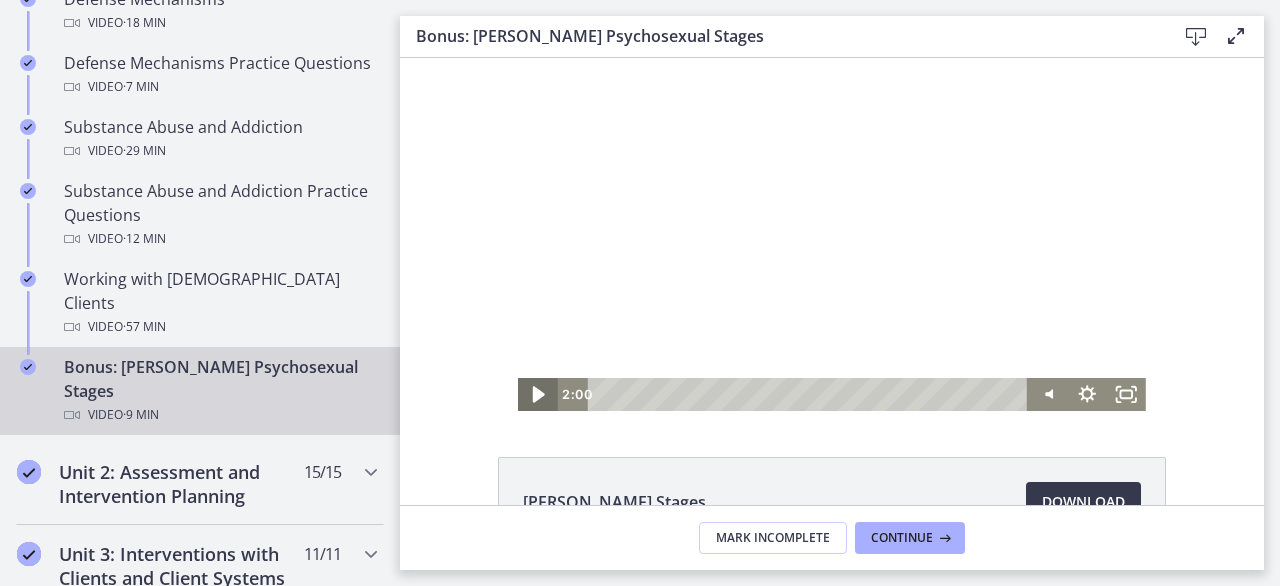 click 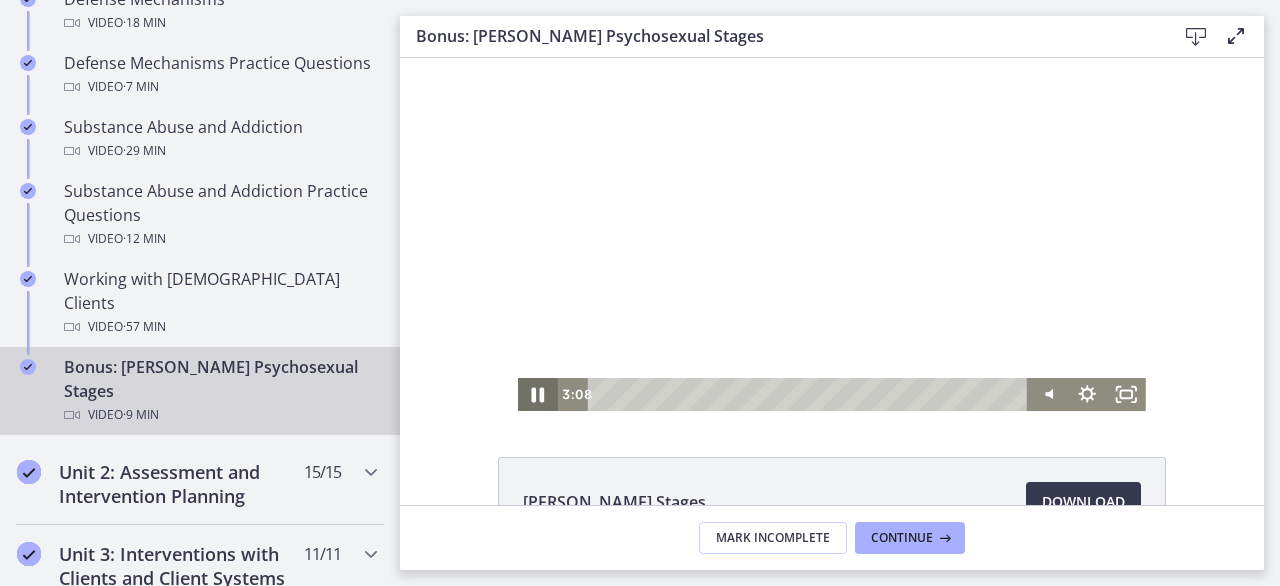 click 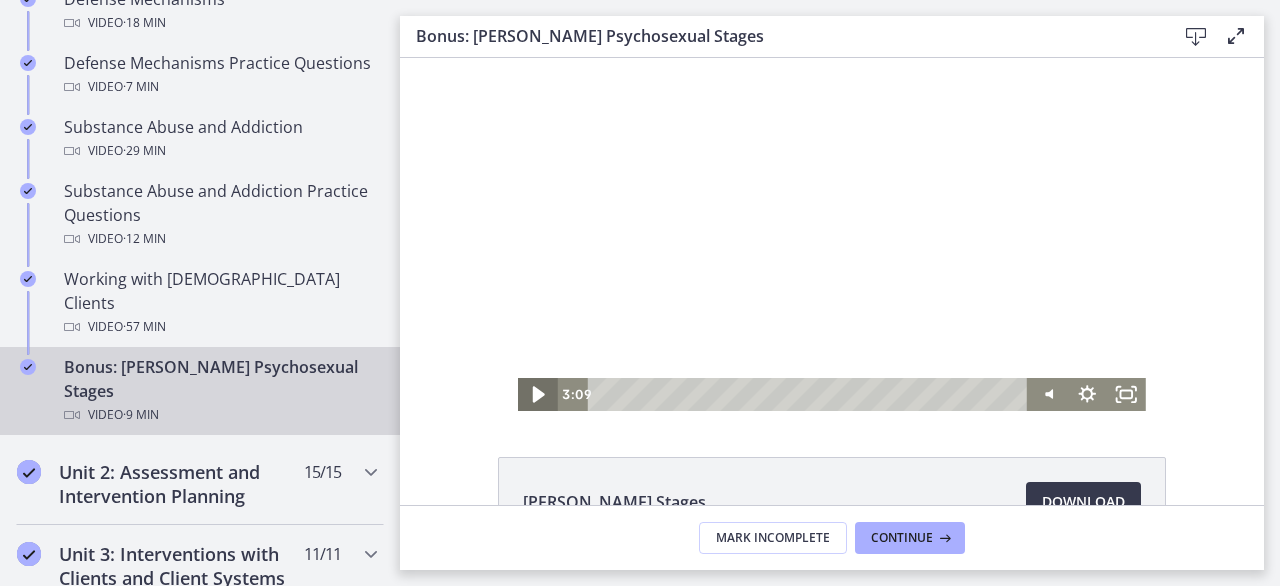 click 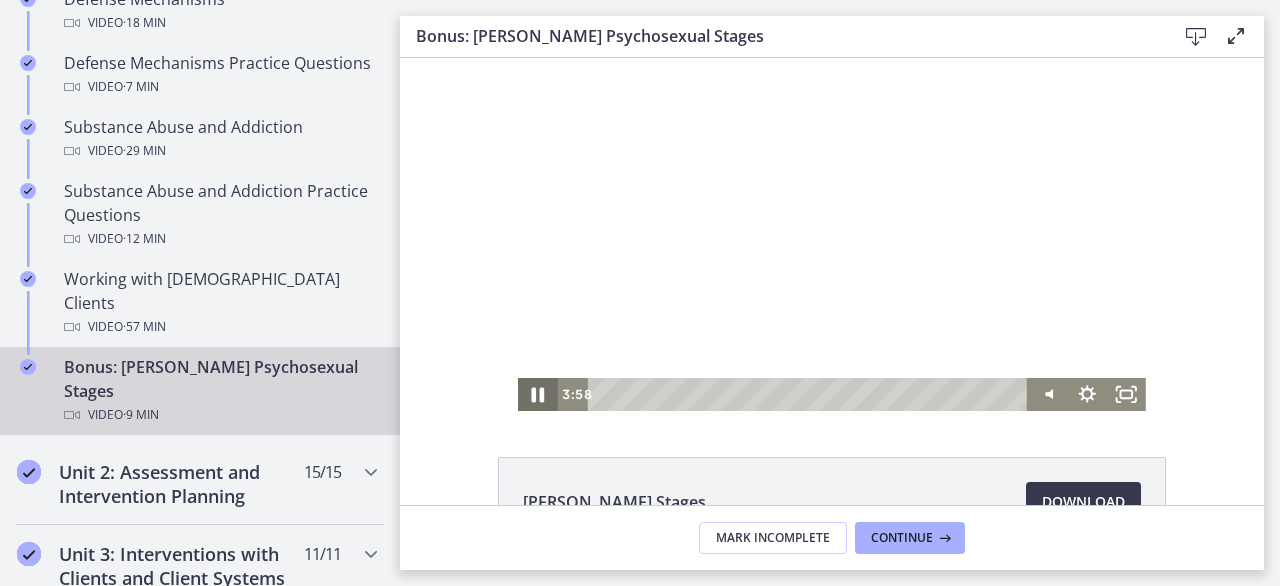 click 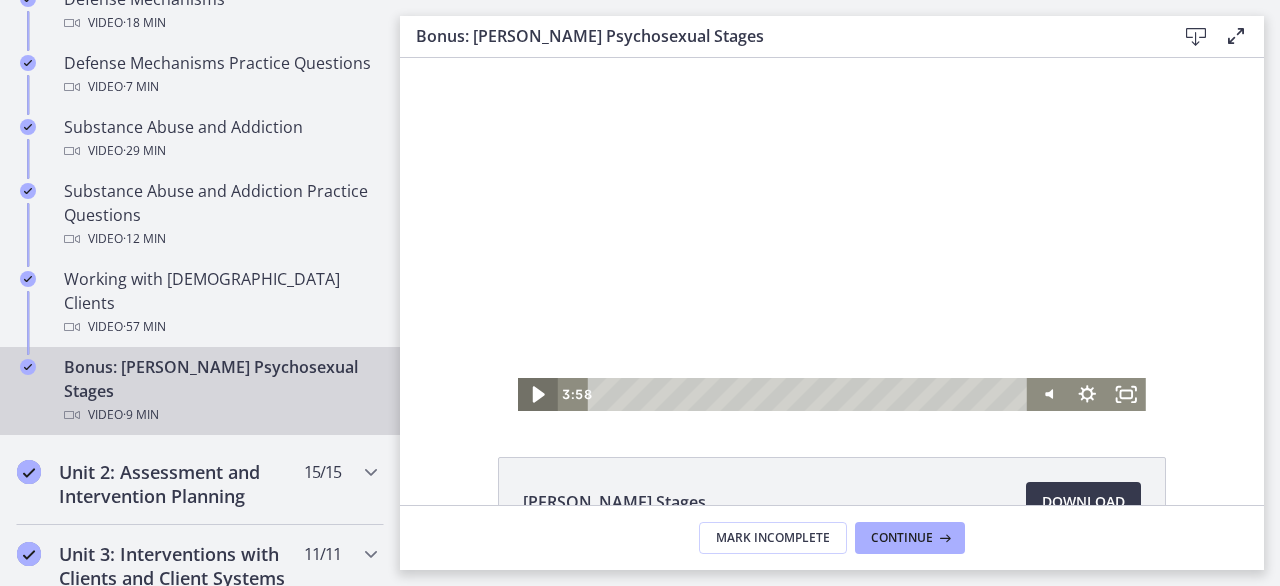 click 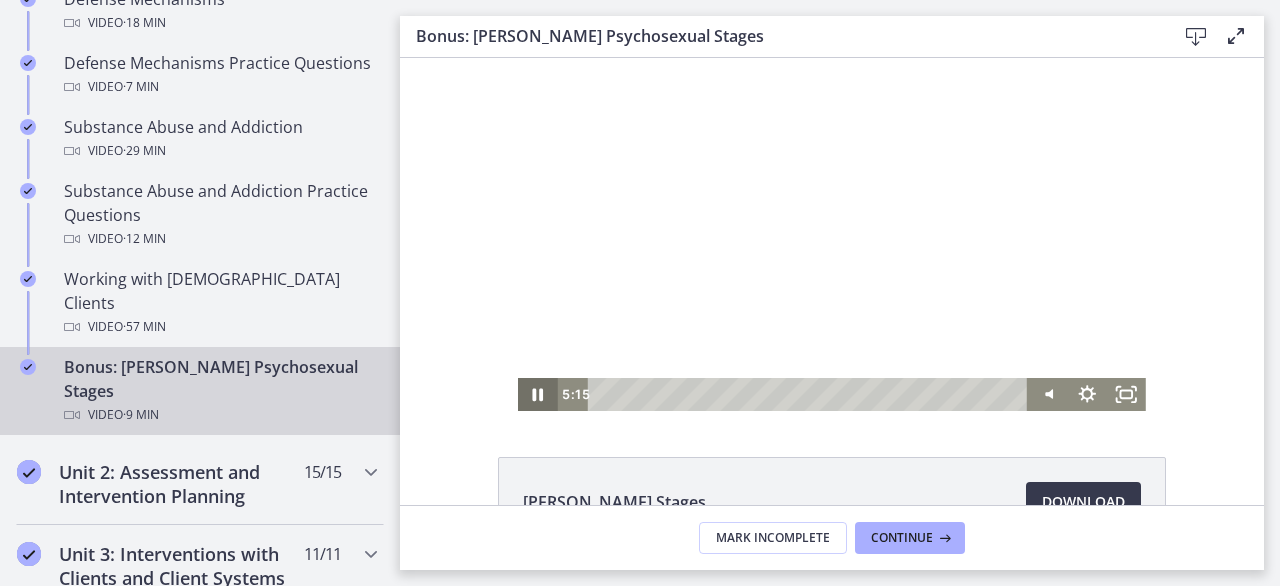 click 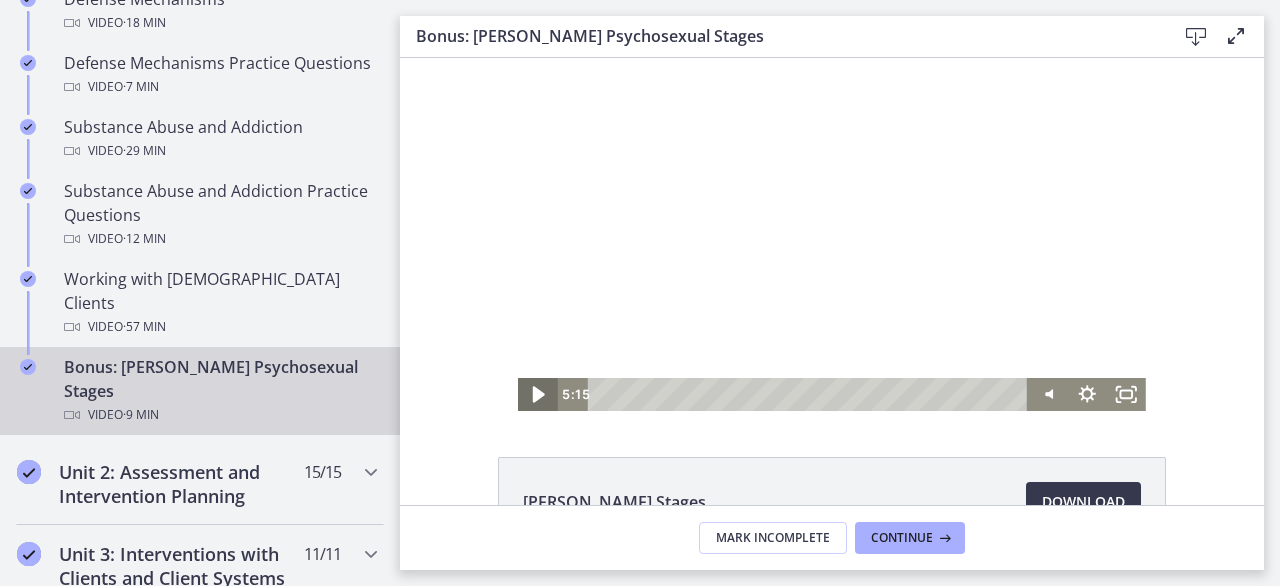 click 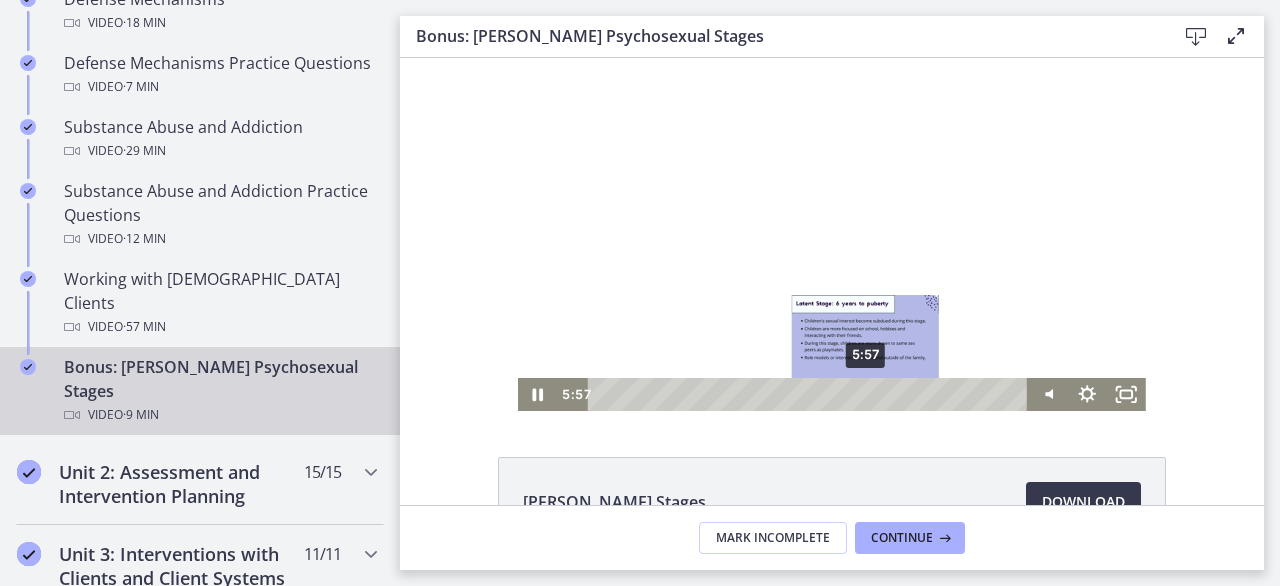 click on "5:57" at bounding box center (811, 394) 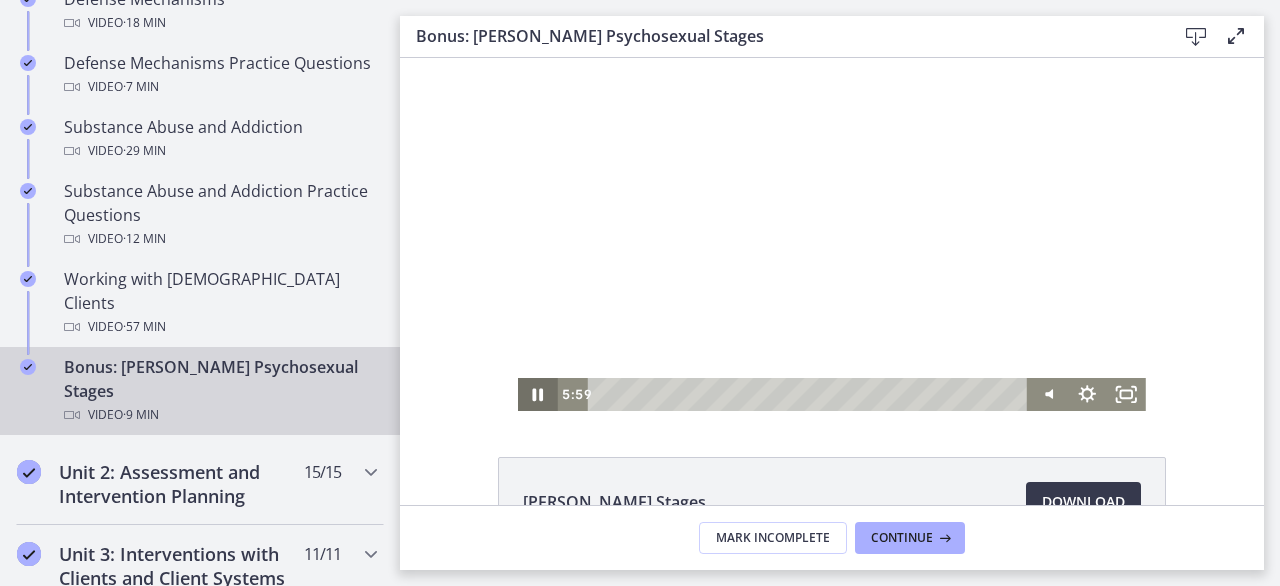 click 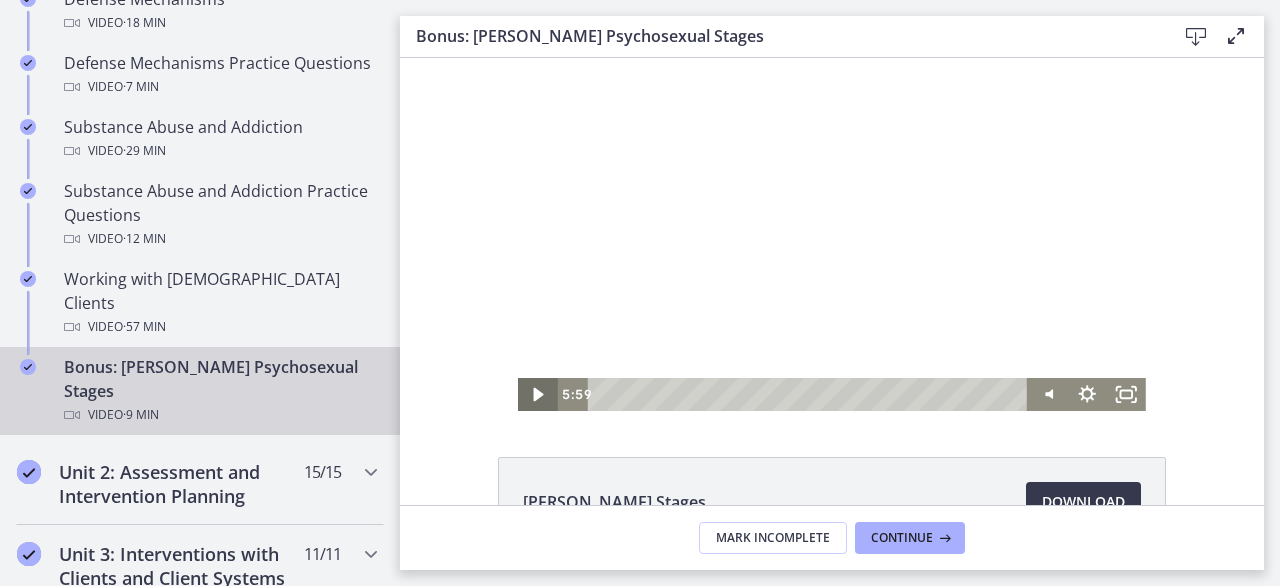 click 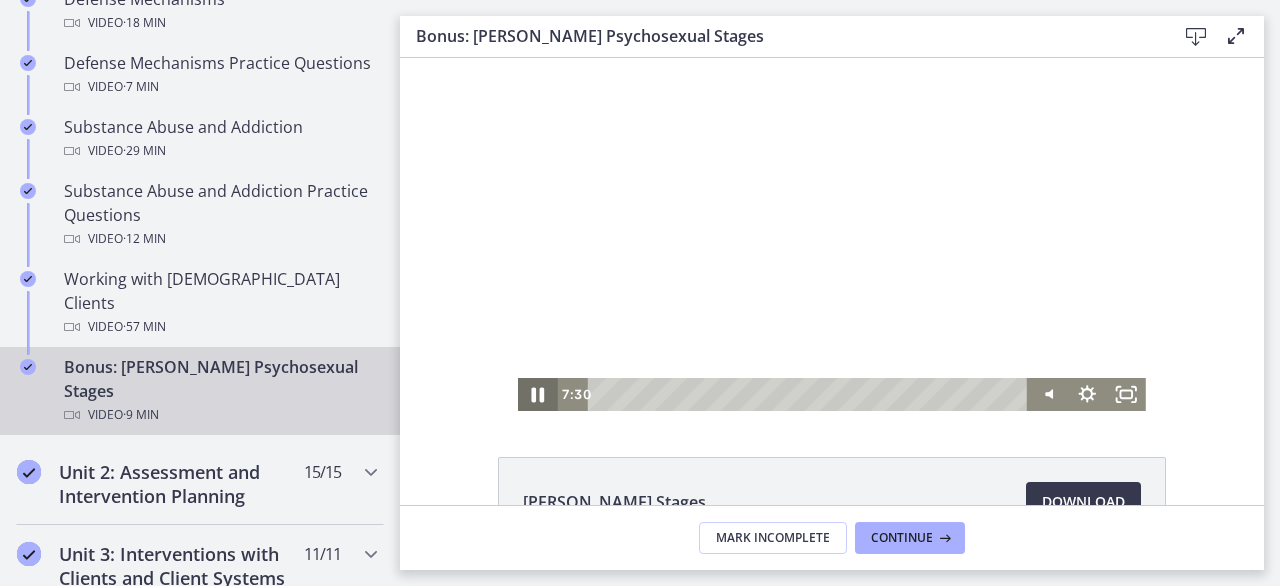 click 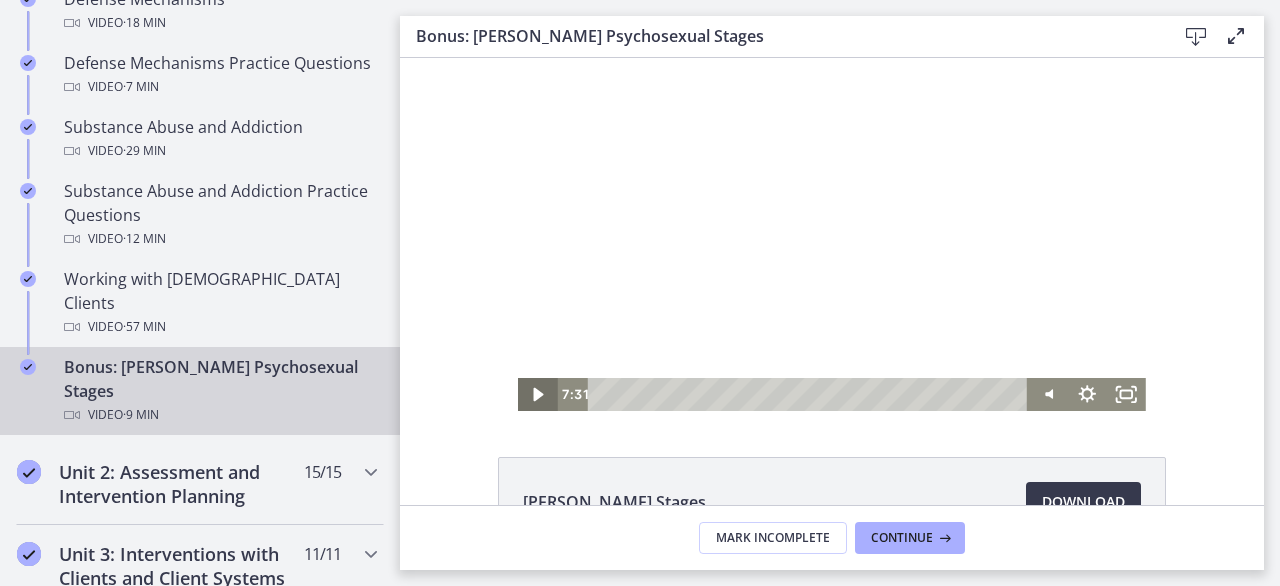 click 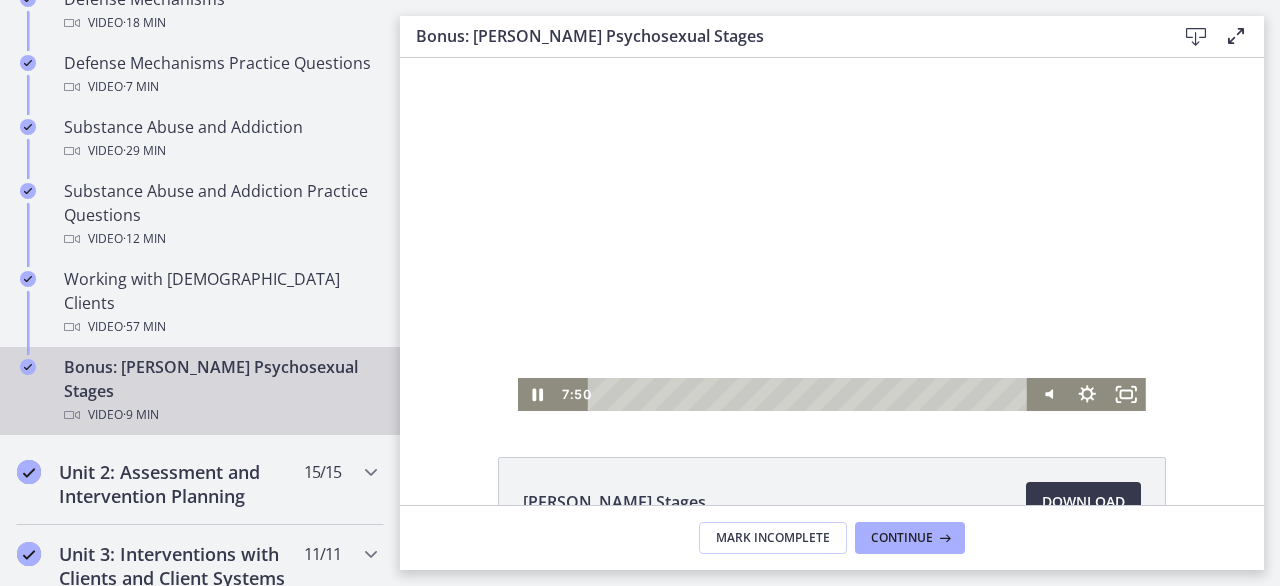 click on "[PERSON_NAME] Stages
Download
Opens in a new window" 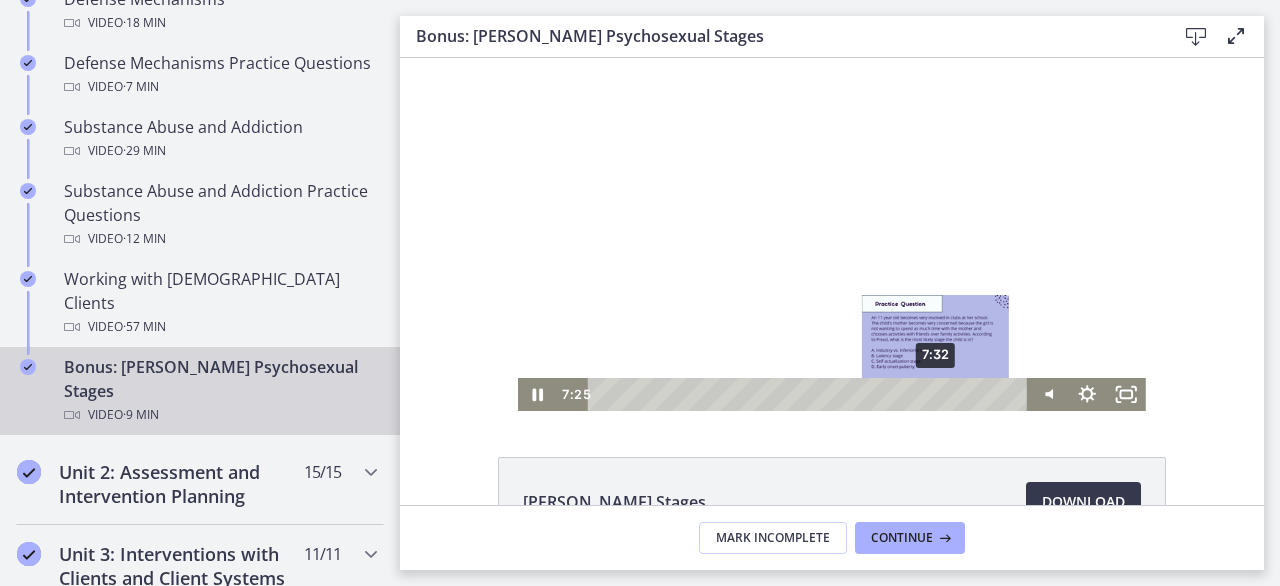 click on "7:32" at bounding box center [811, 394] 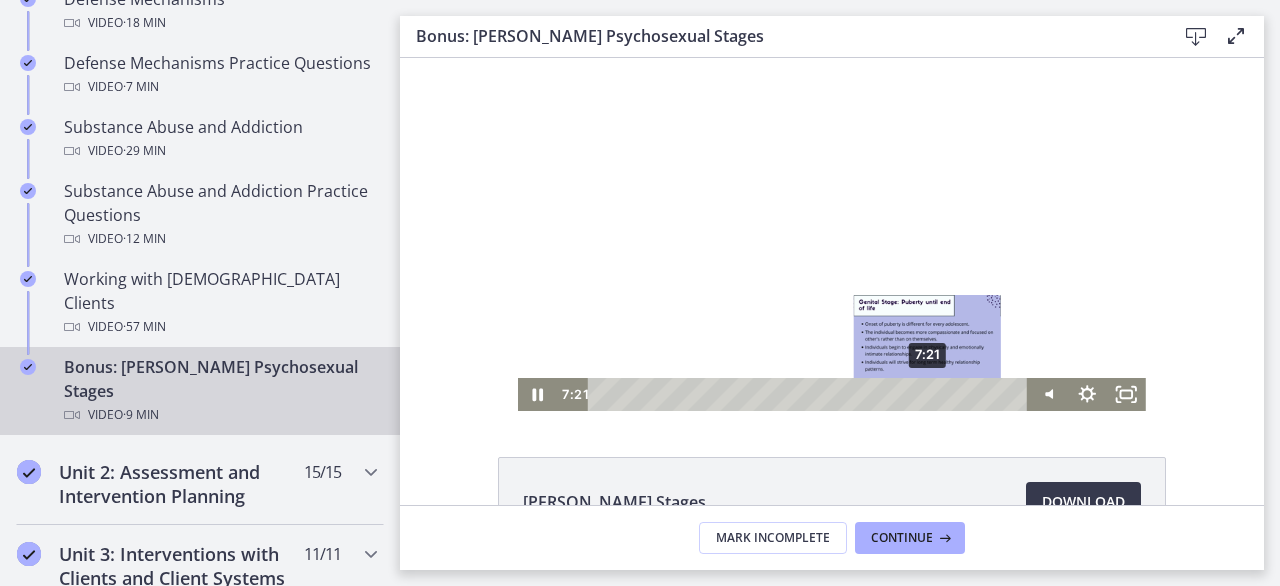 click on "7:21" at bounding box center [811, 394] 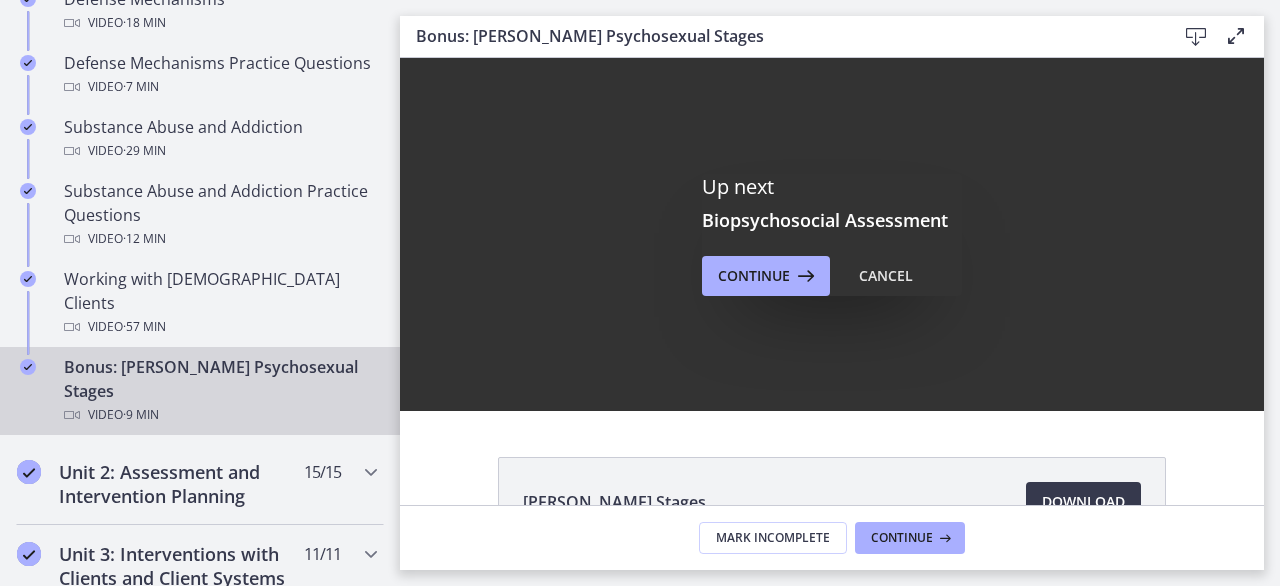 scroll, scrollTop: 0, scrollLeft: 0, axis: both 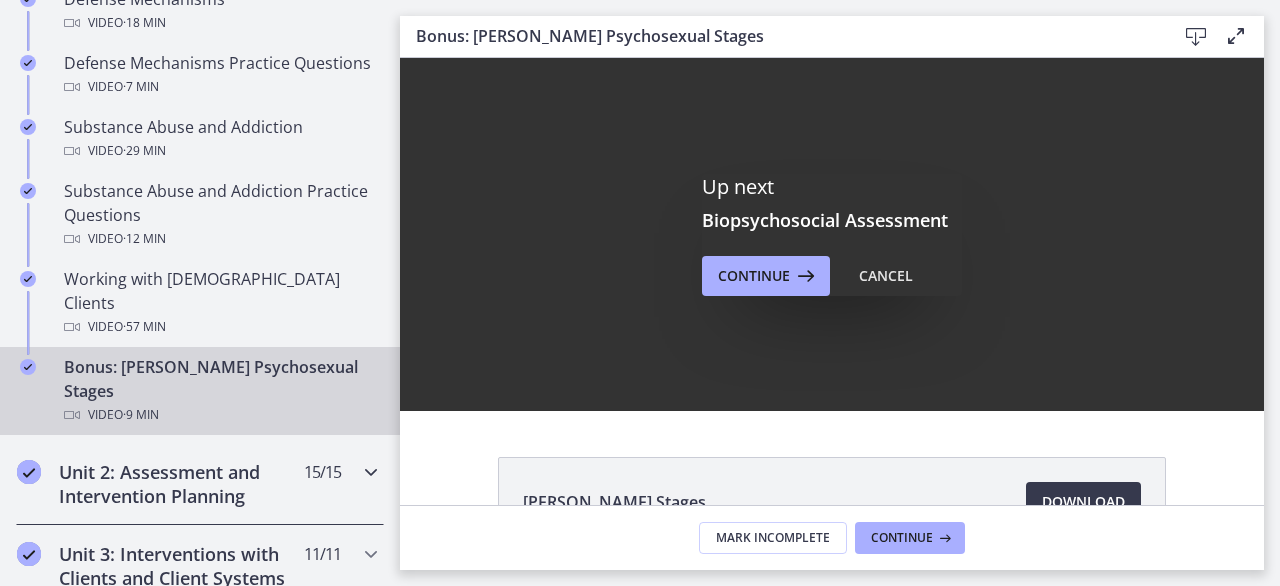 click on "Unit 2: Assessment and Intervention Planning" at bounding box center [181, 484] 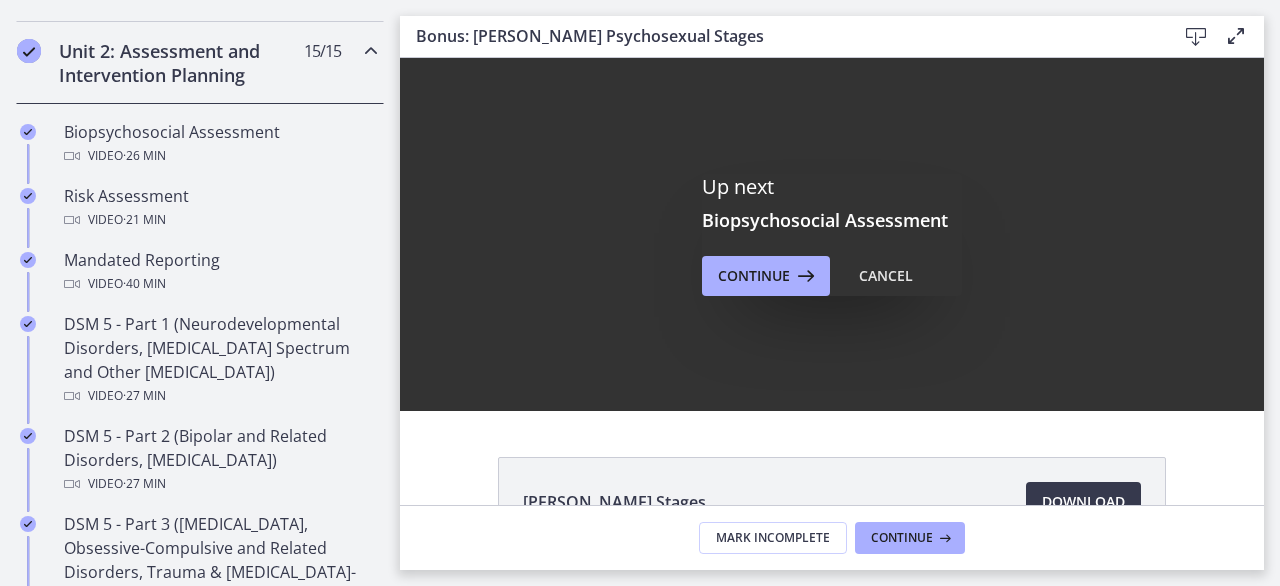 scroll, scrollTop: 630, scrollLeft: 0, axis: vertical 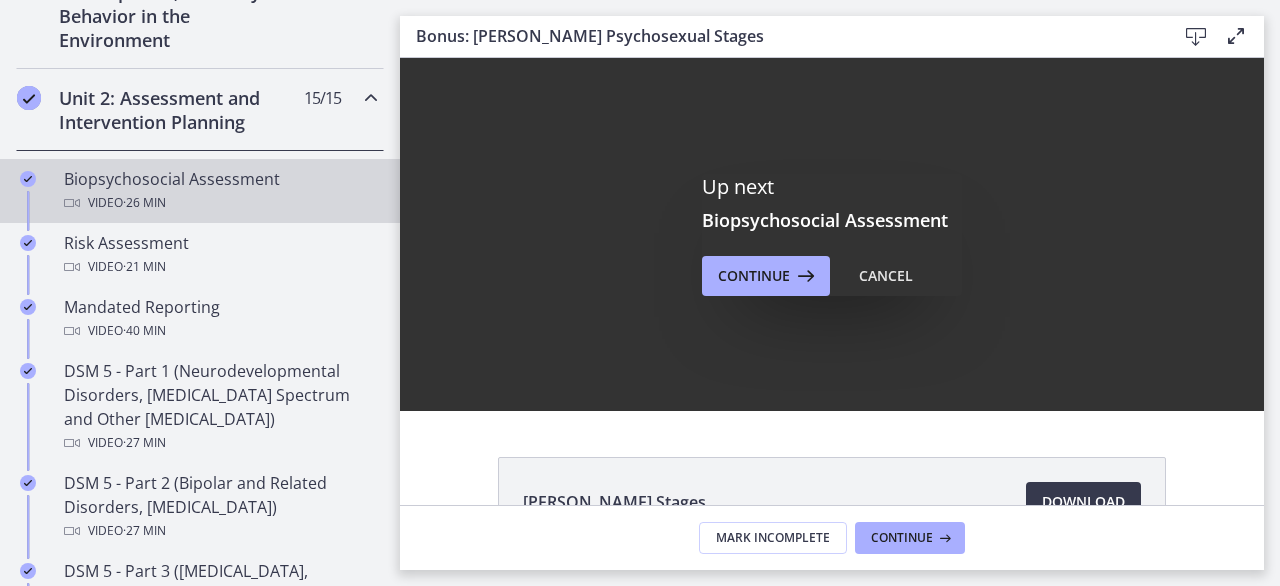 click on "Biopsychosocial Assessment
Video
·  26 min" at bounding box center [220, 191] 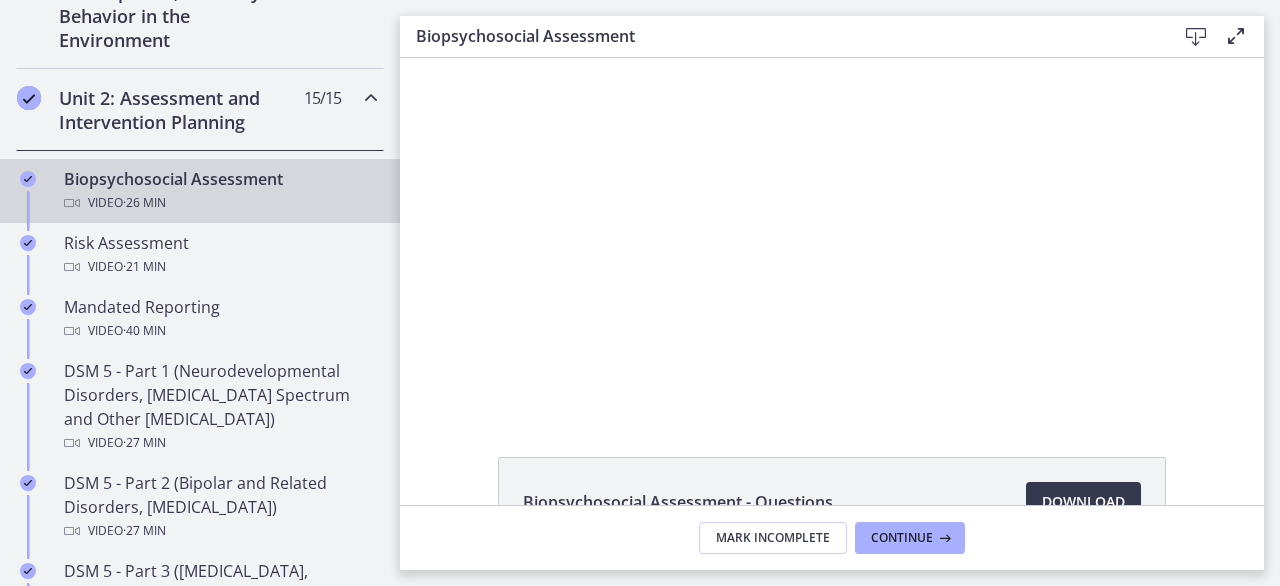 scroll, scrollTop: 0, scrollLeft: 0, axis: both 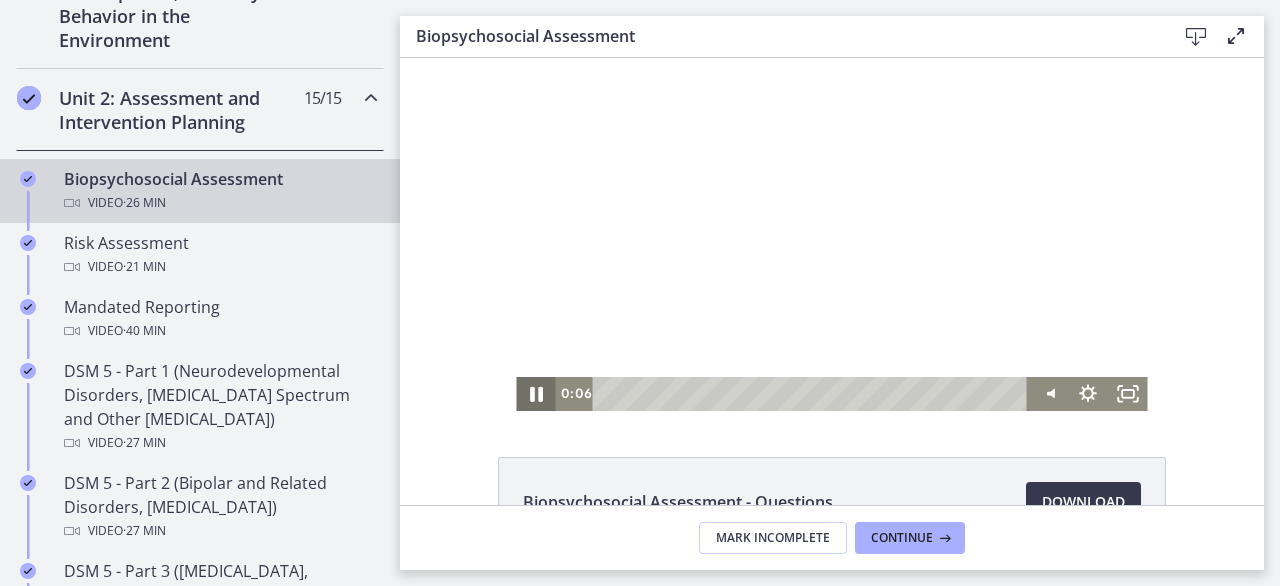 click 